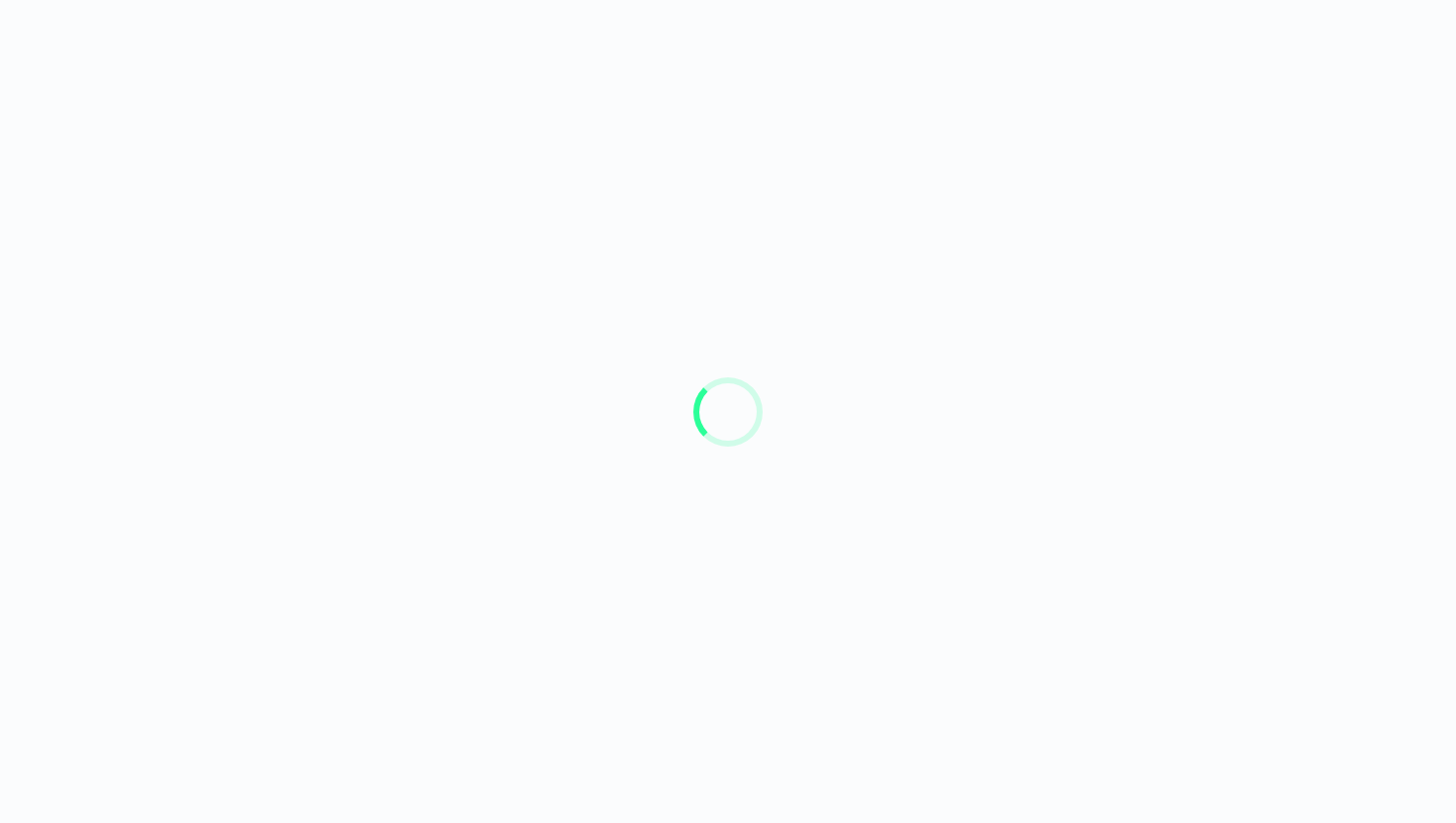 scroll, scrollTop: 0, scrollLeft: 0, axis: both 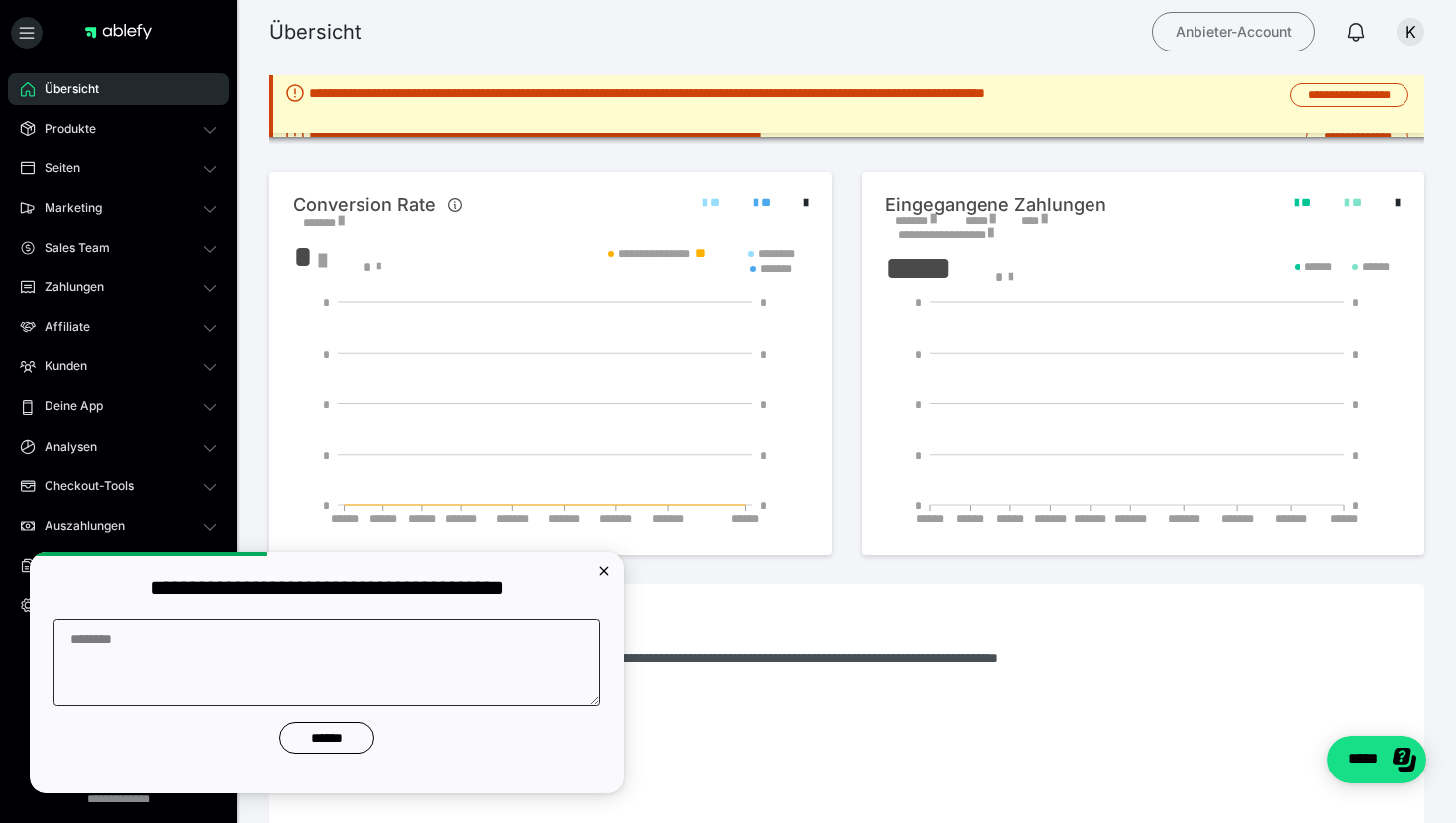 click on "Anbieter-Account" at bounding box center [1233, 32] 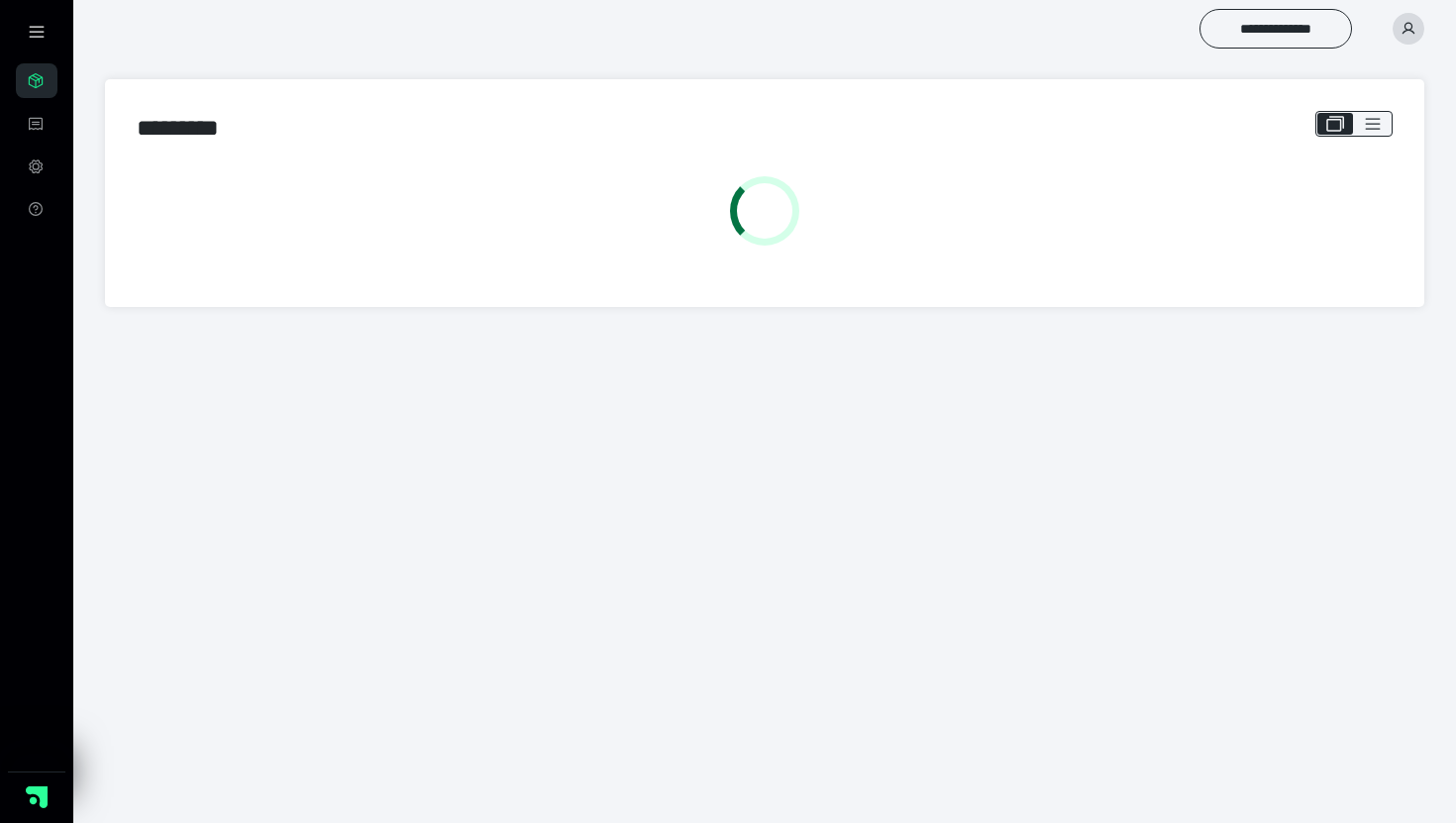 scroll, scrollTop: 0, scrollLeft: 0, axis: both 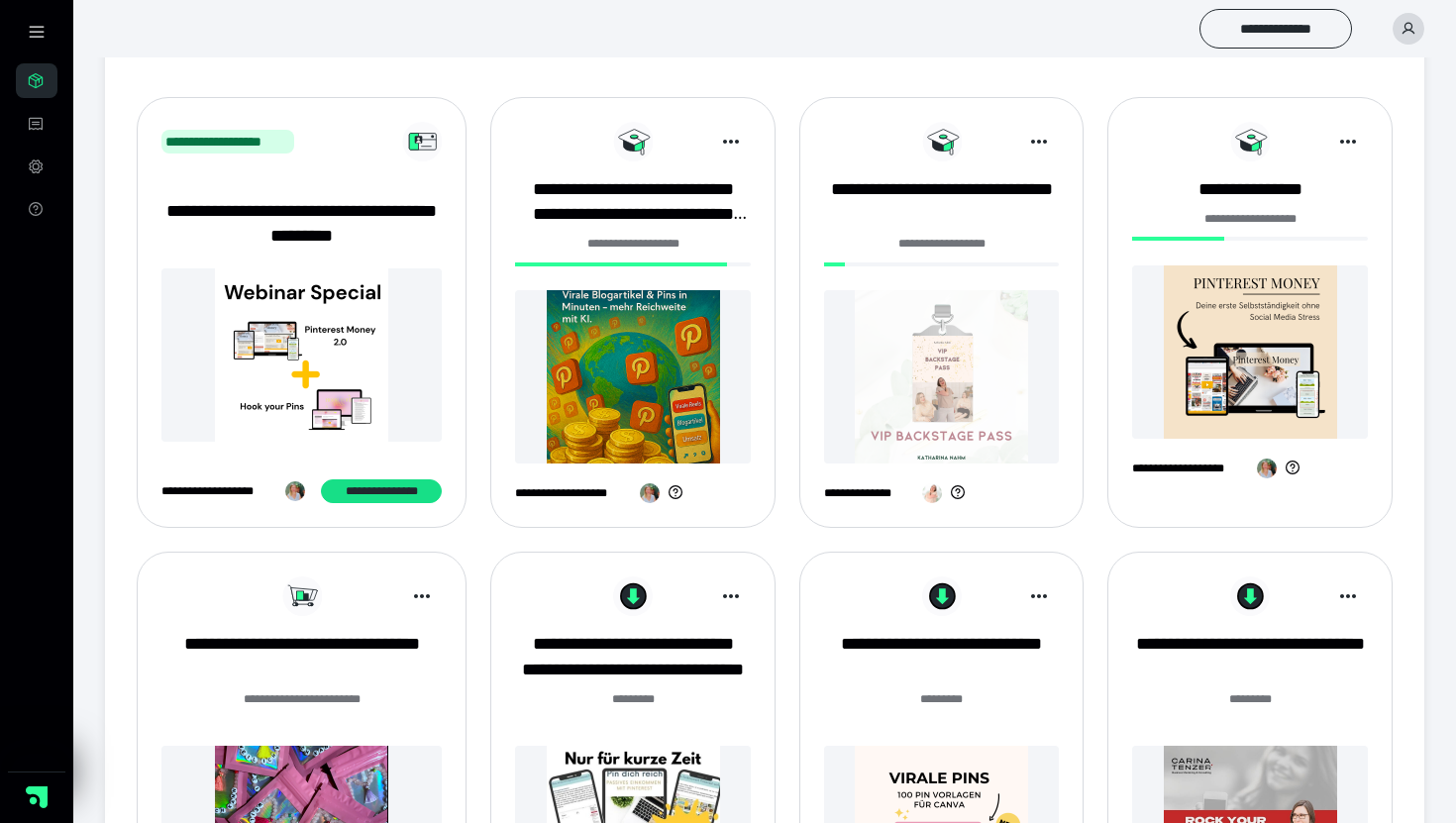 click at bounding box center (942, 376) 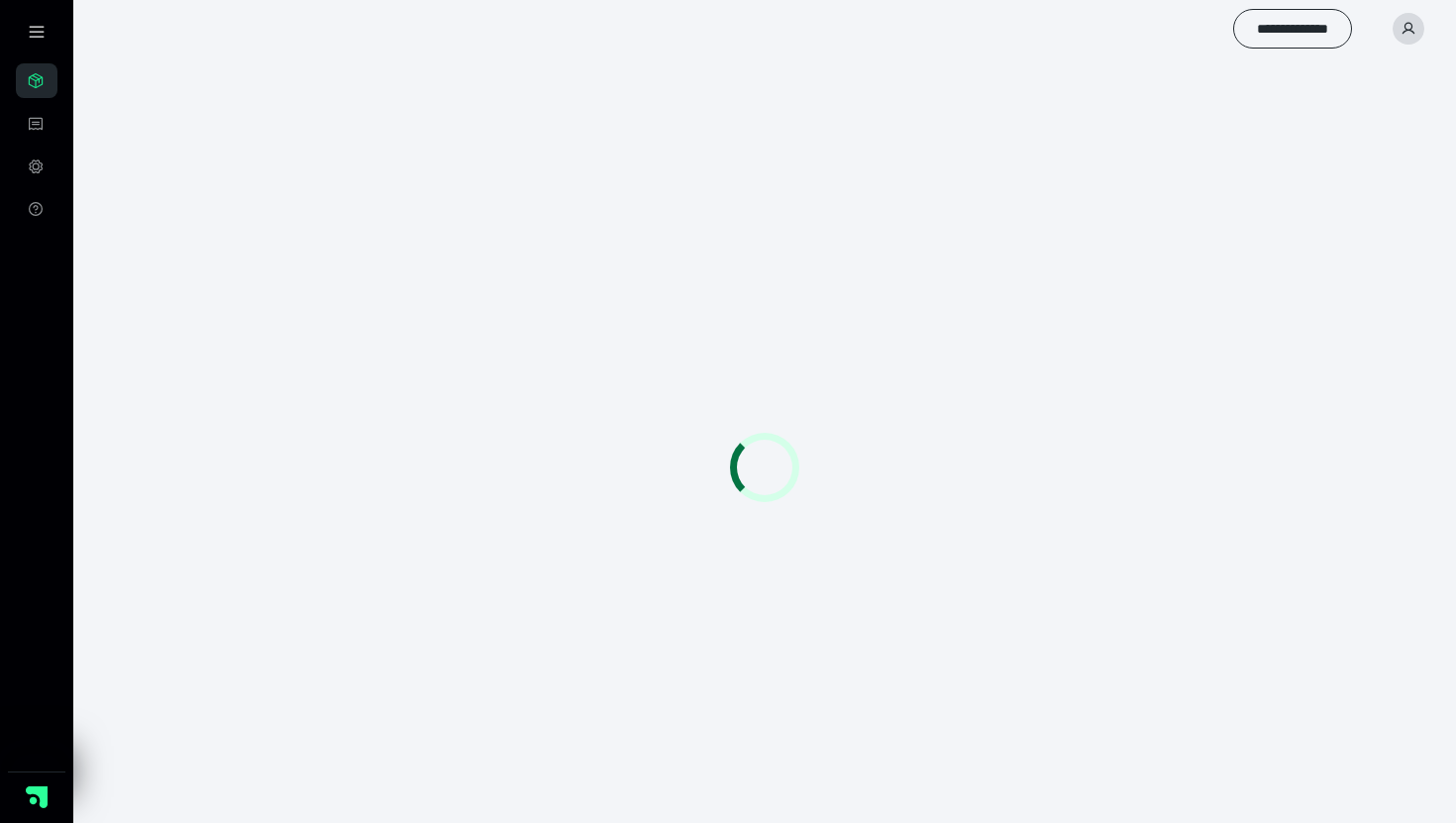 scroll, scrollTop: 0, scrollLeft: 0, axis: both 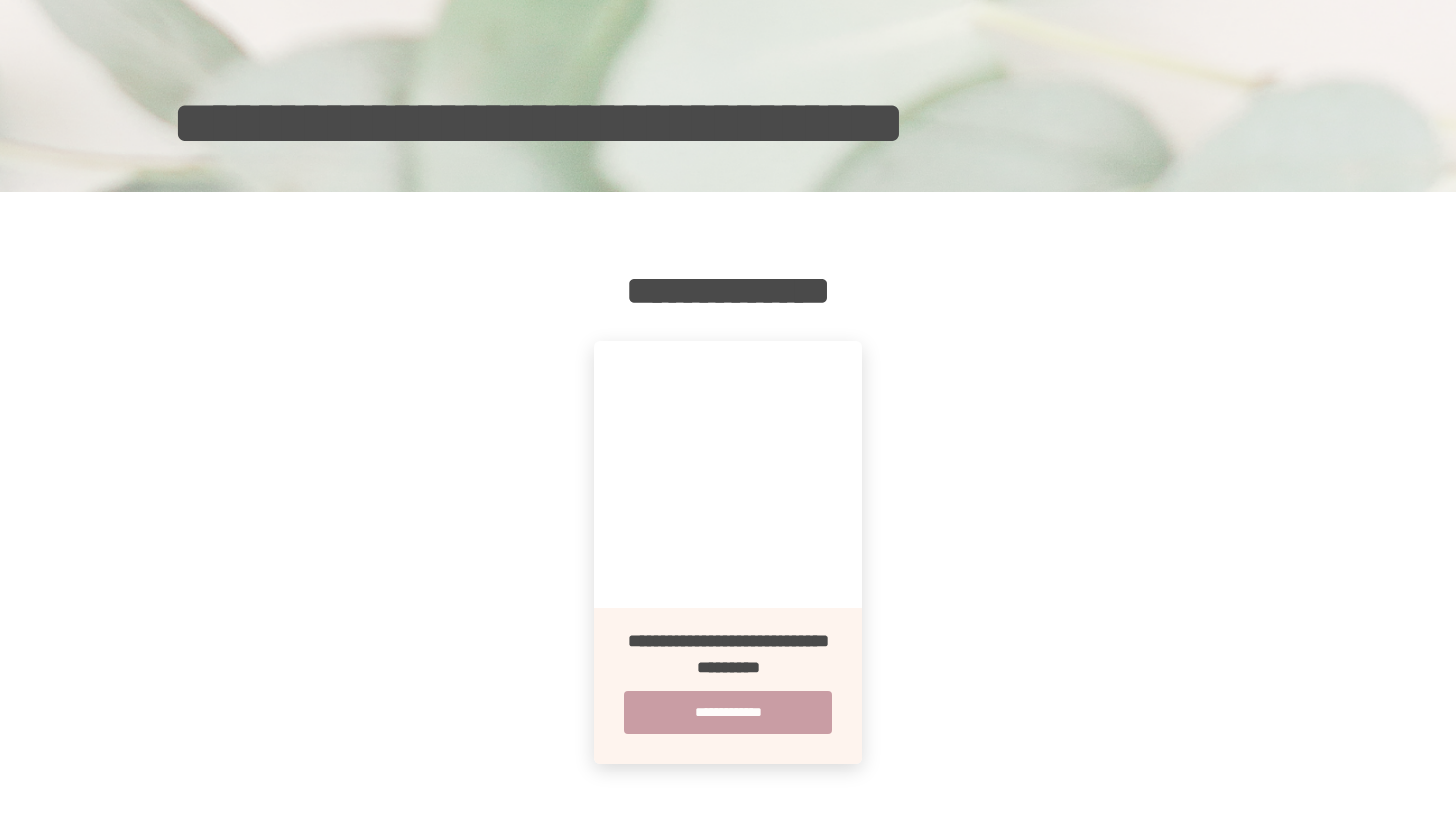 click on "**********" at bounding box center (728, 712) 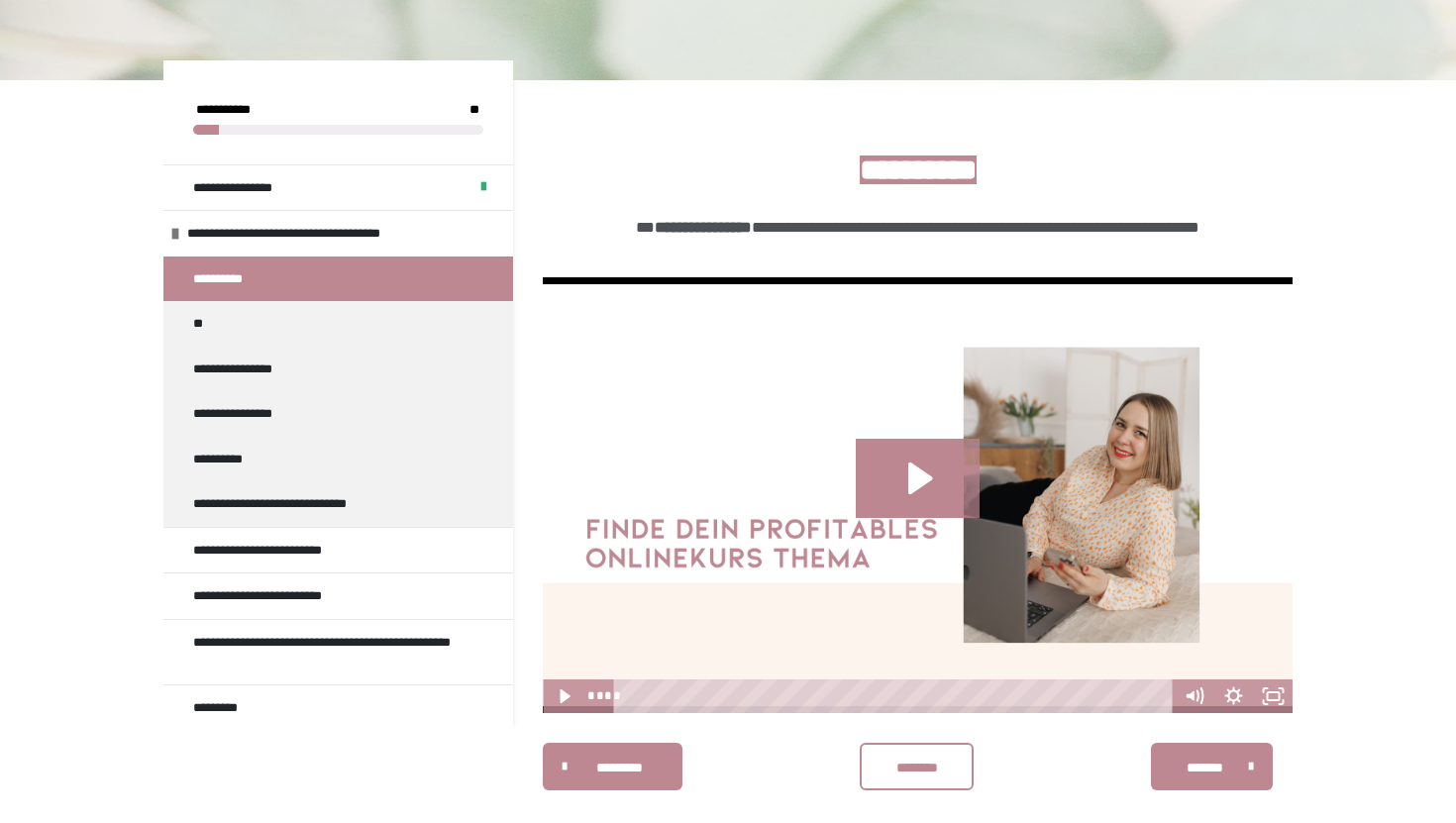 scroll, scrollTop: 196, scrollLeft: 0, axis: vertical 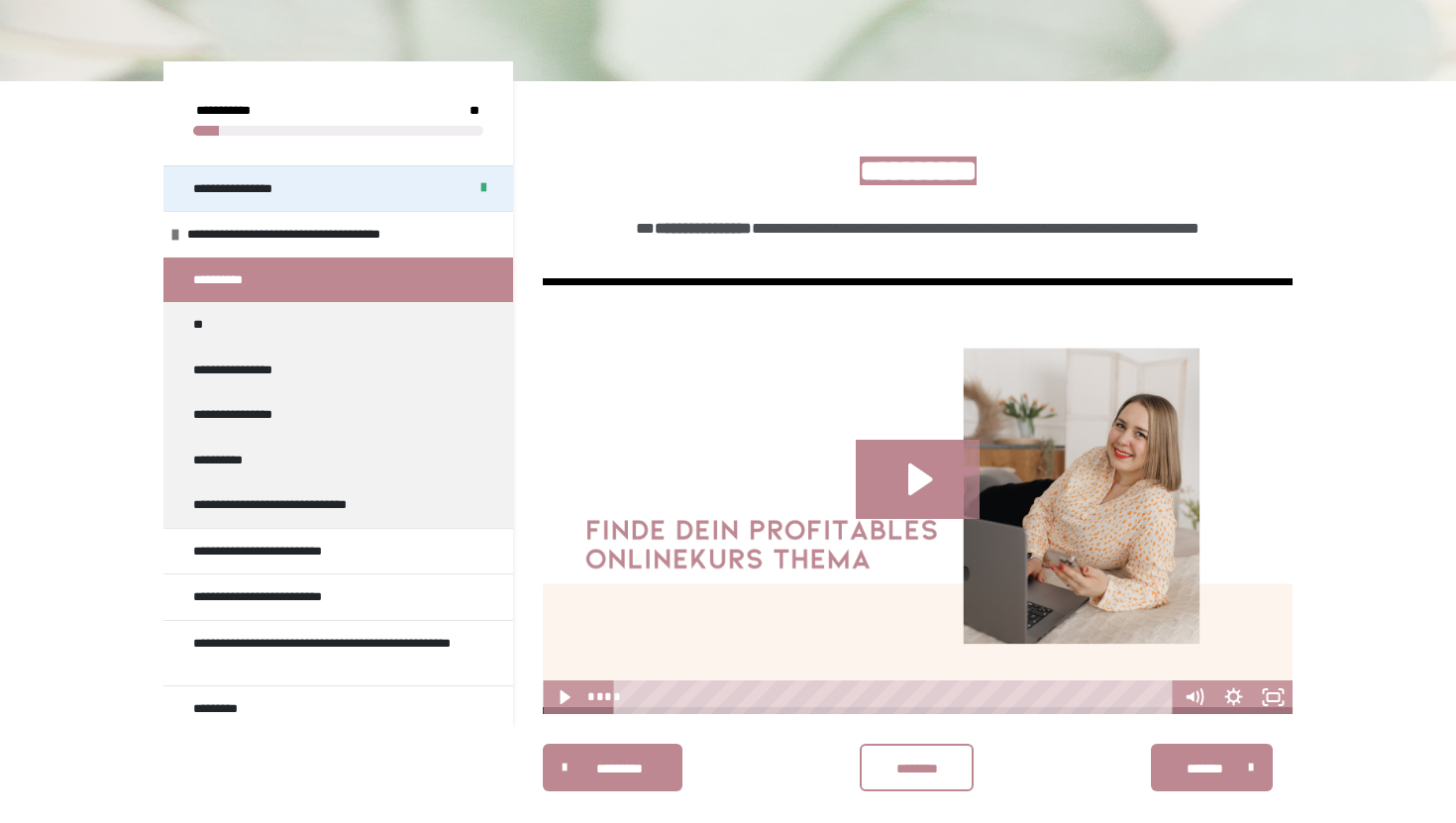 click on "**********" at bounding box center (338, 188) 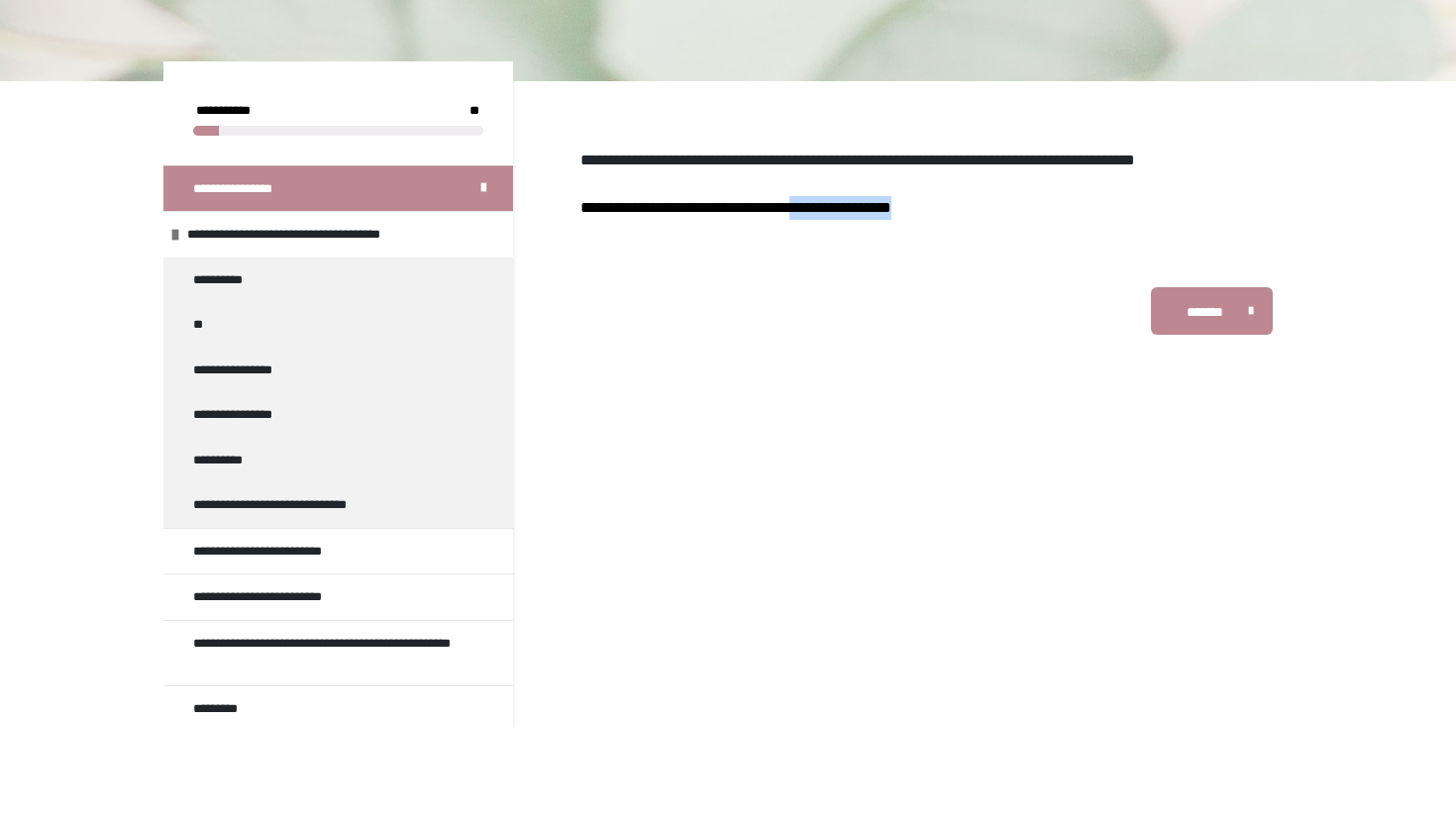 drag, startPoint x: 863, startPoint y: 234, endPoint x: 1002, endPoint y: 239, distance: 139.0899 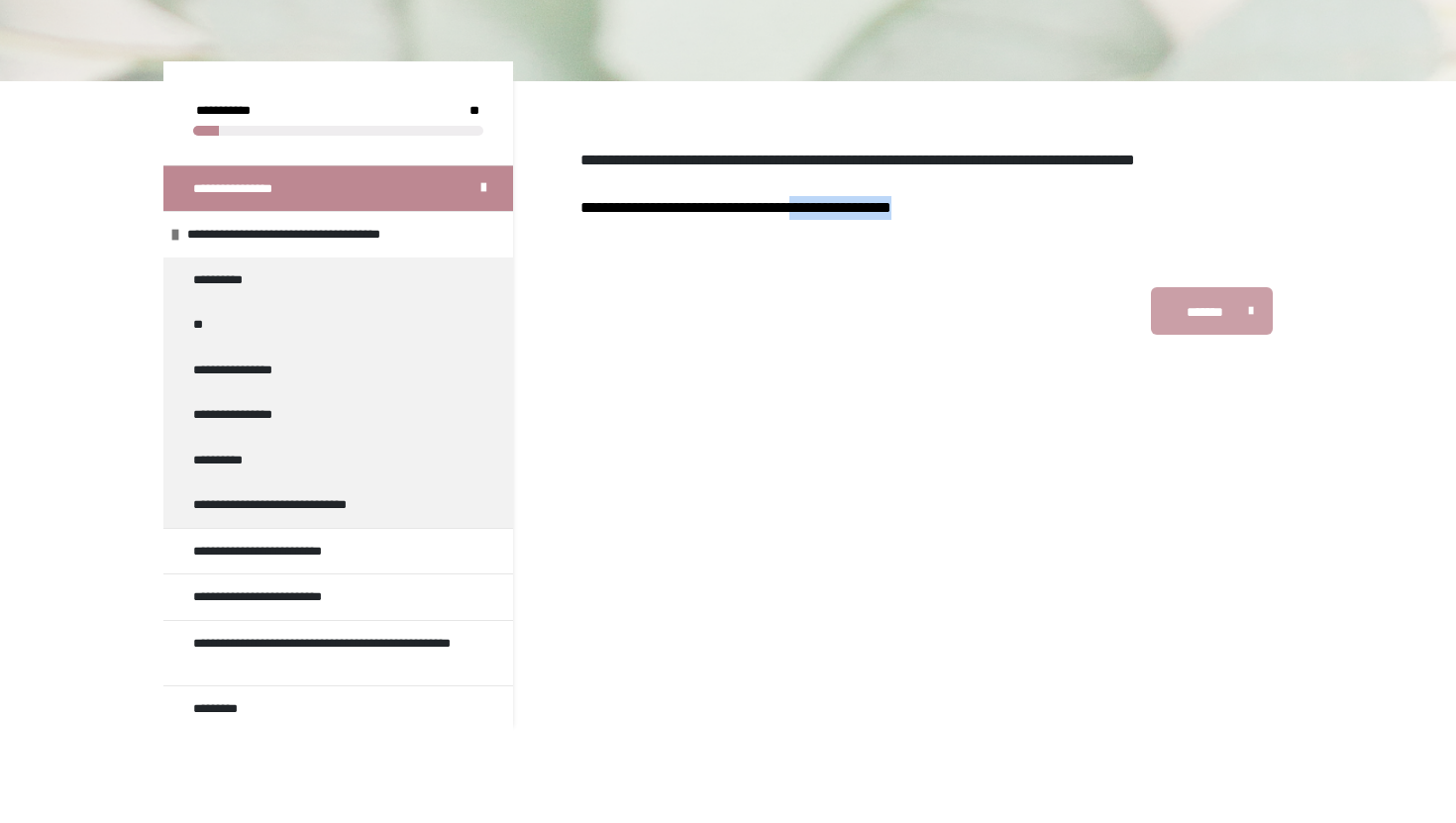 click on "*******" at bounding box center [1204, 312] 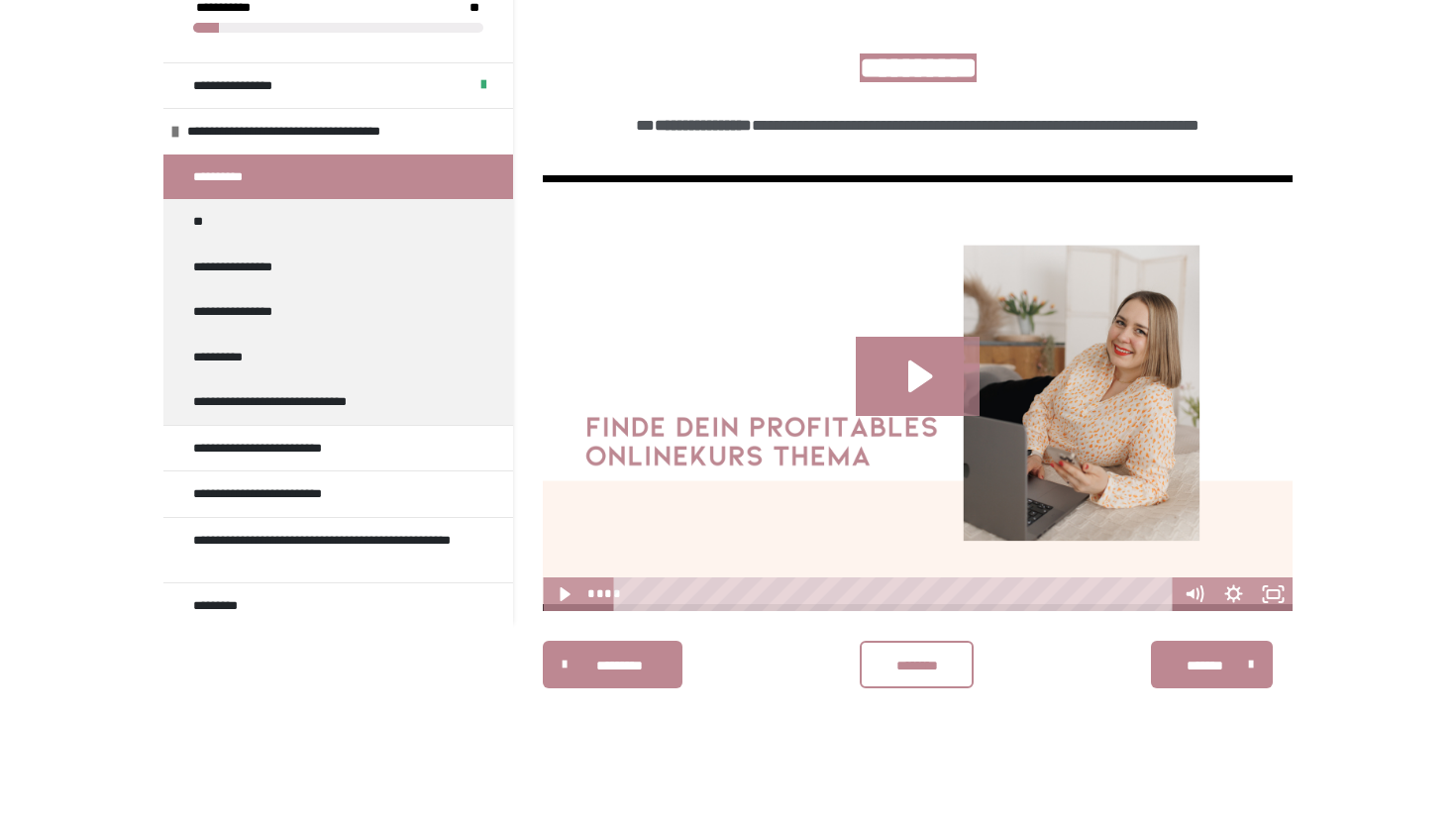 scroll, scrollTop: 337, scrollLeft: 0, axis: vertical 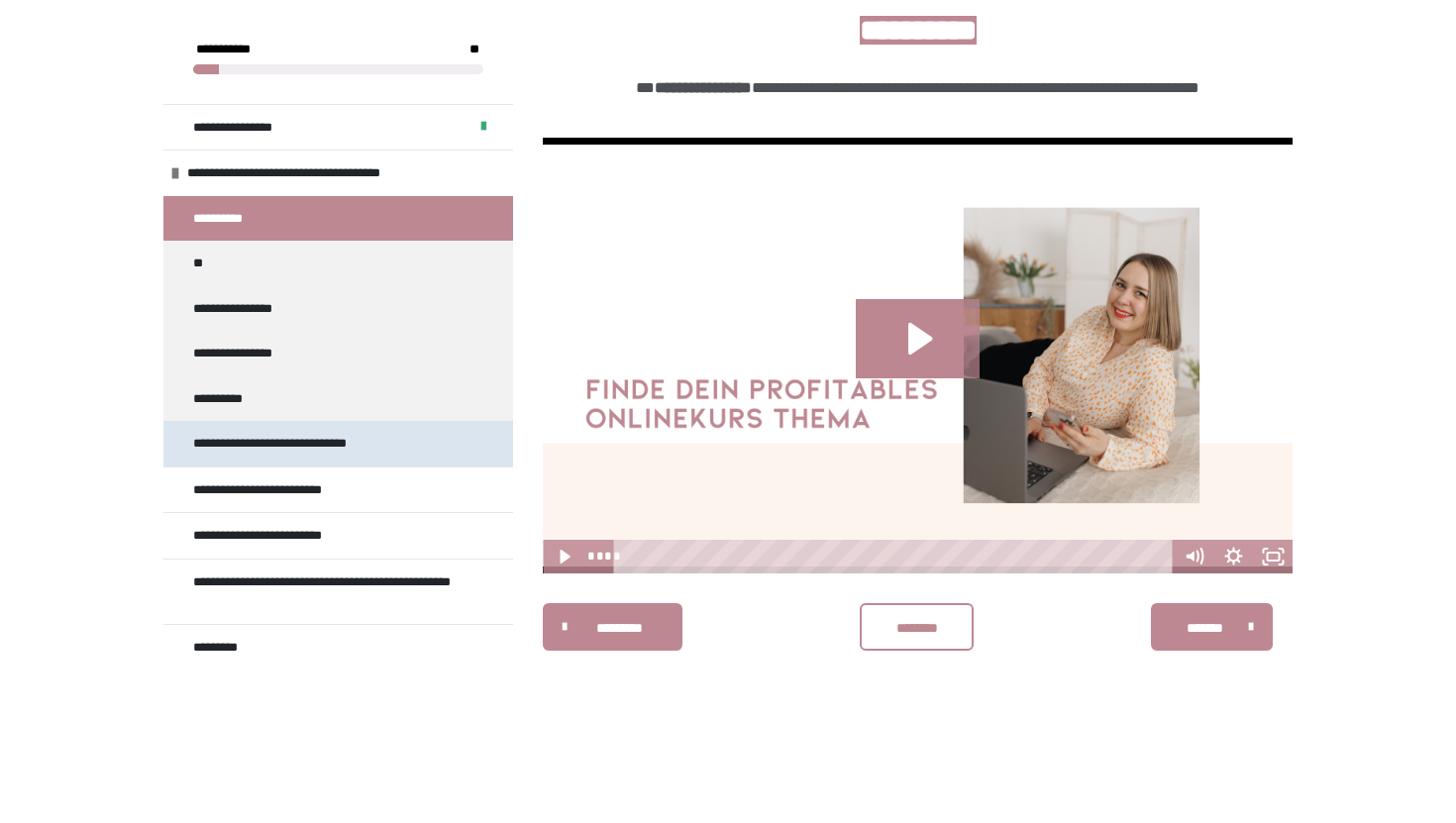 click on "**********" at bounding box center [296, 444] 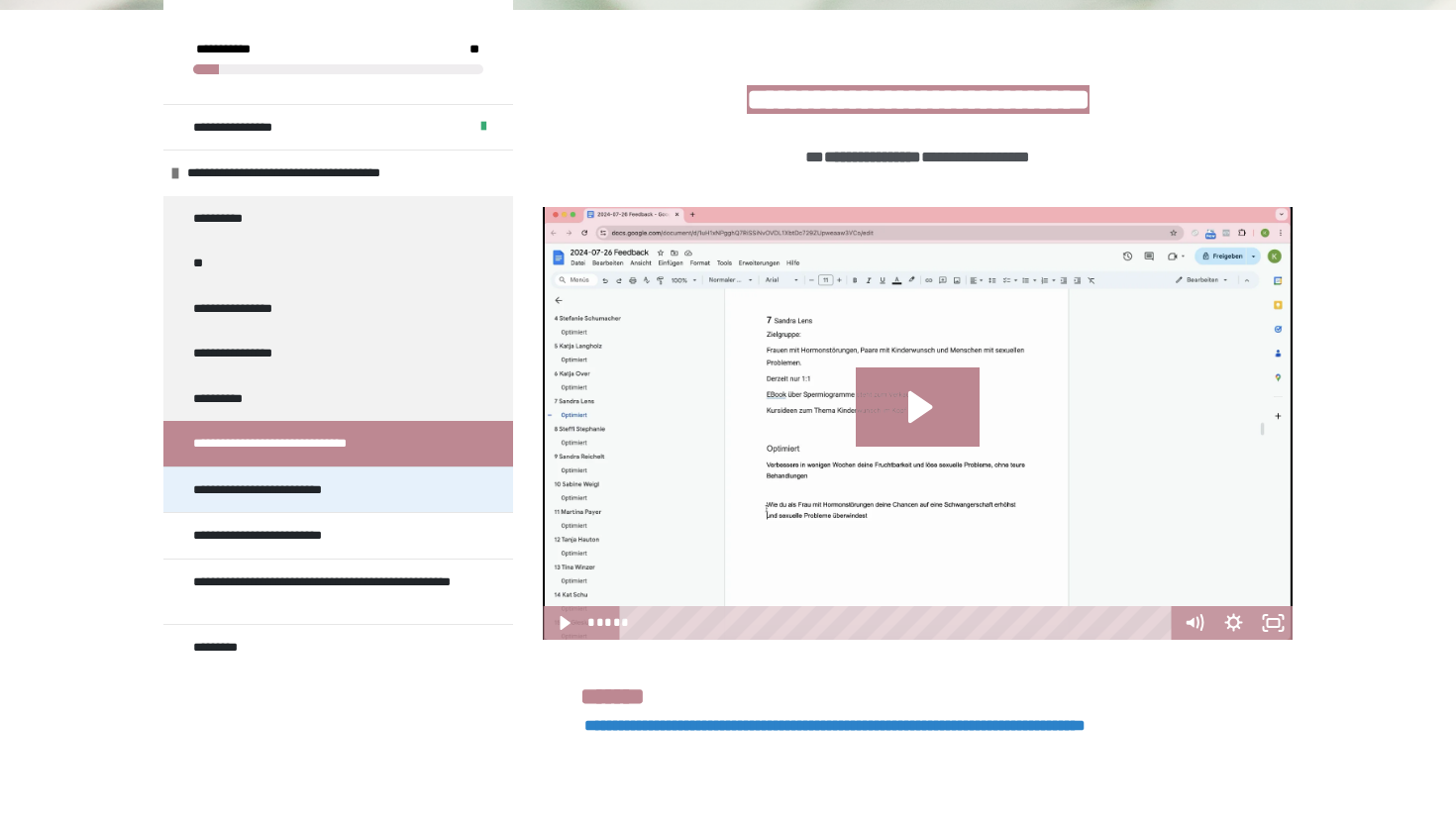 click on "**********" at bounding box center (338, 489) 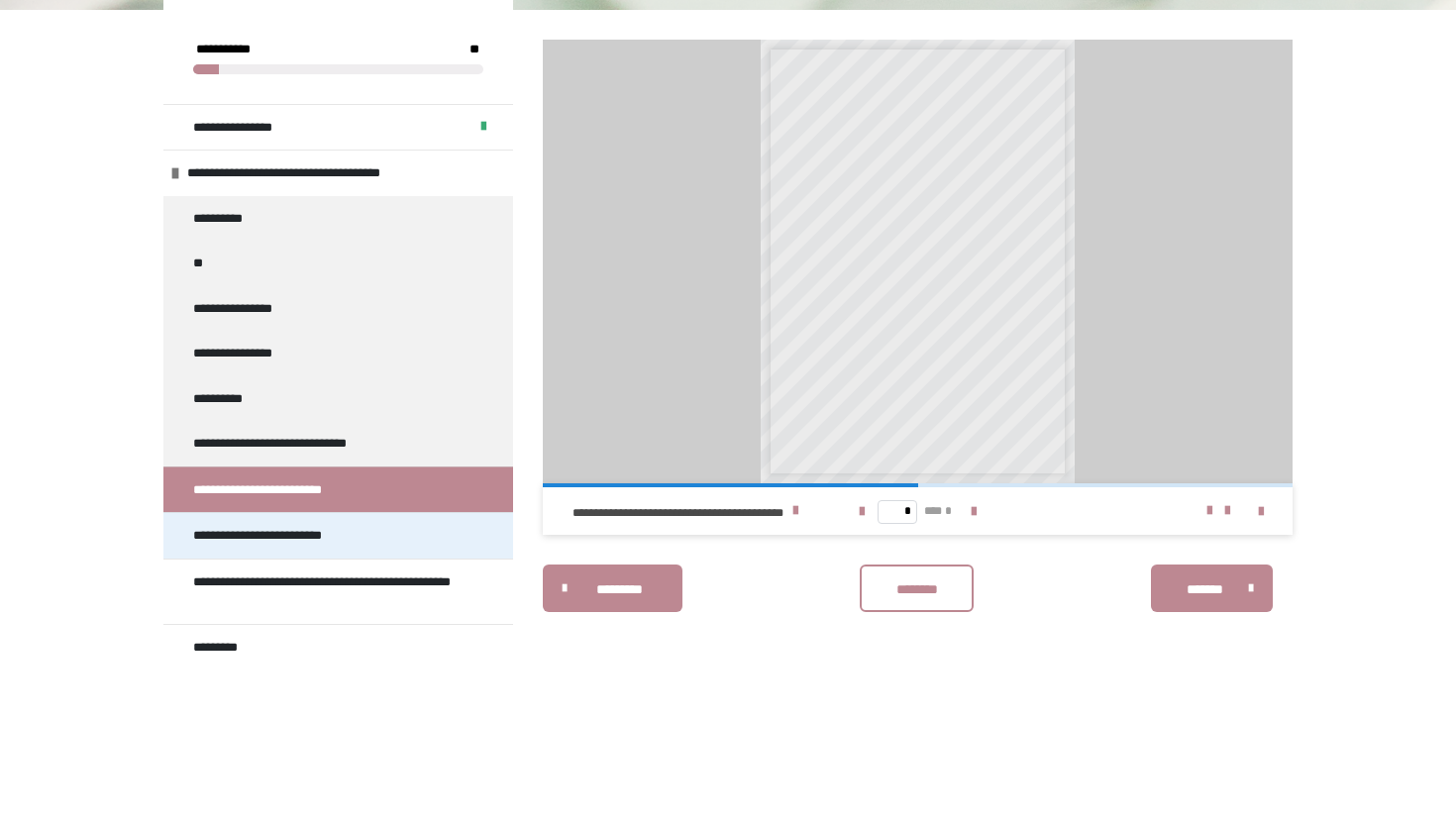 click on "**********" at bounding box center (279, 536) 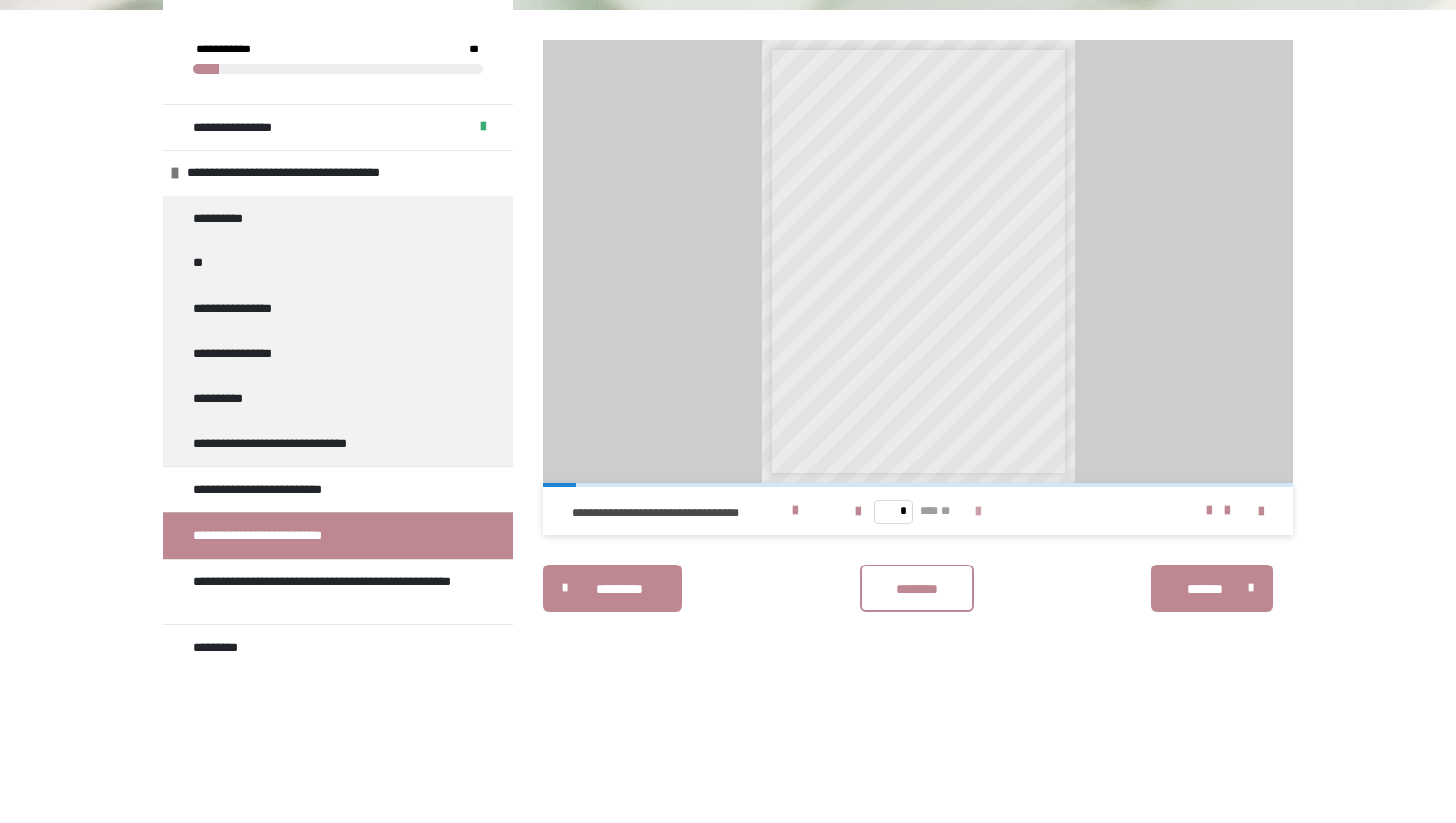 click at bounding box center [978, 512] 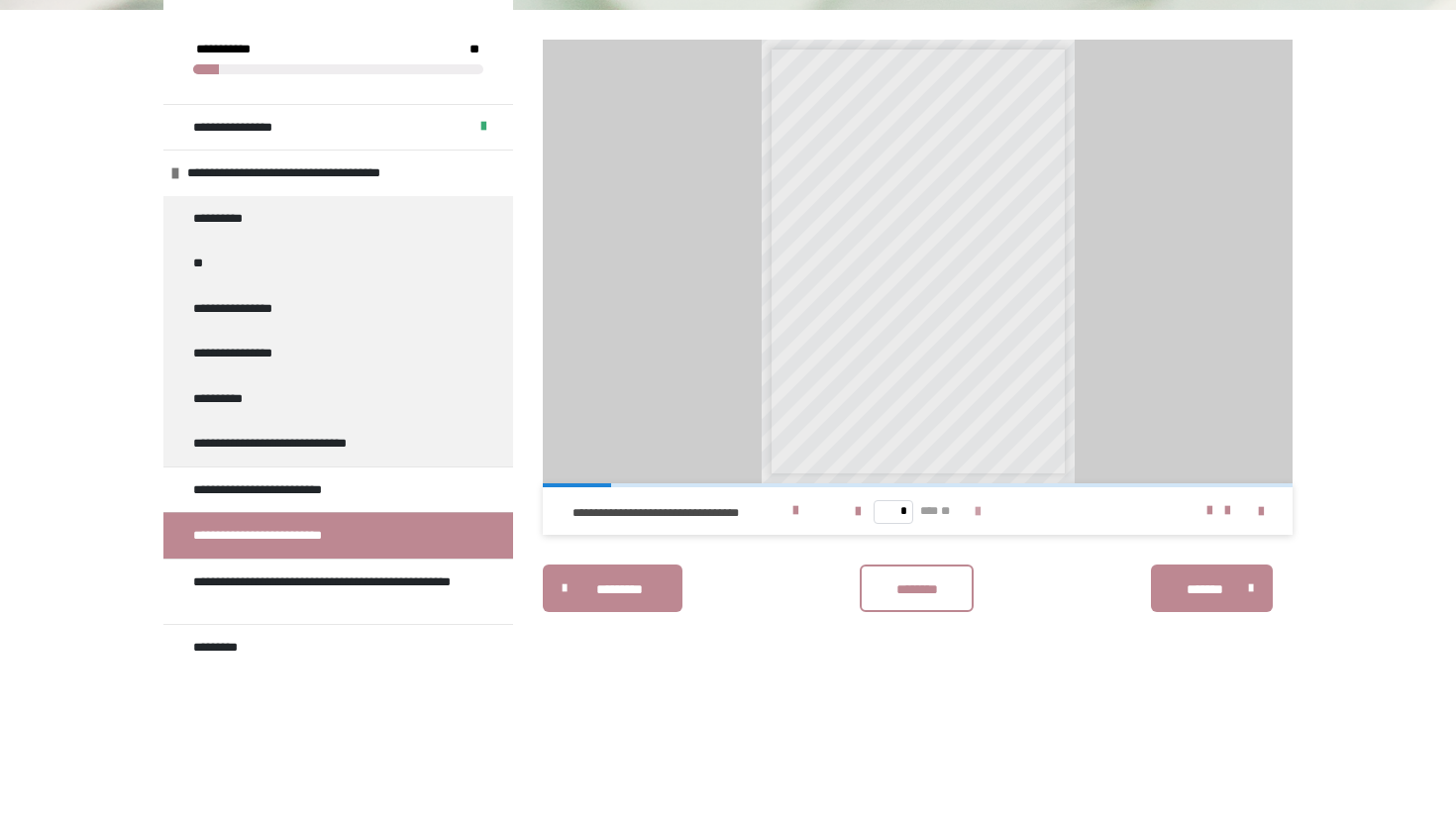 click at bounding box center [978, 512] 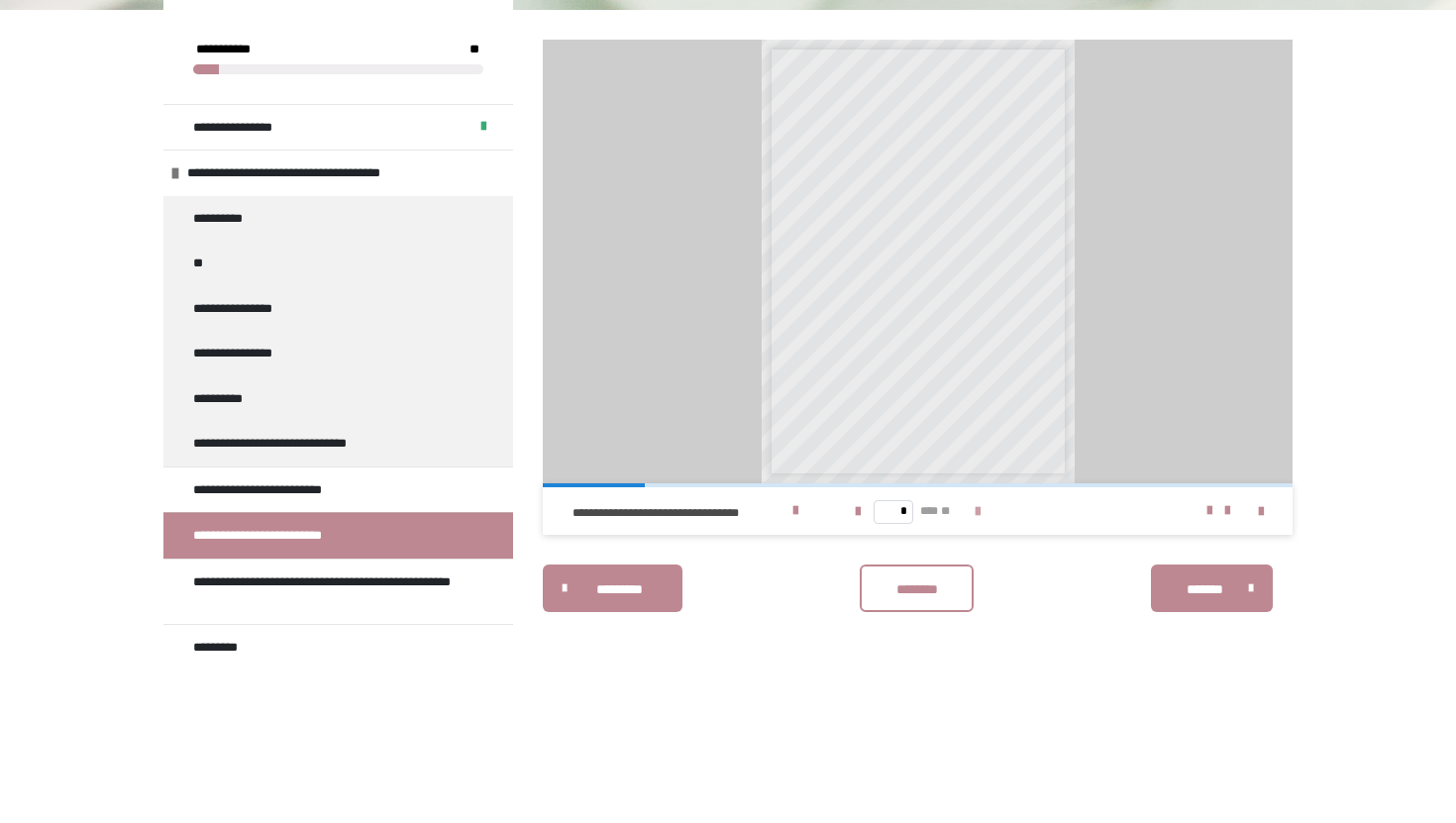 click at bounding box center (978, 512) 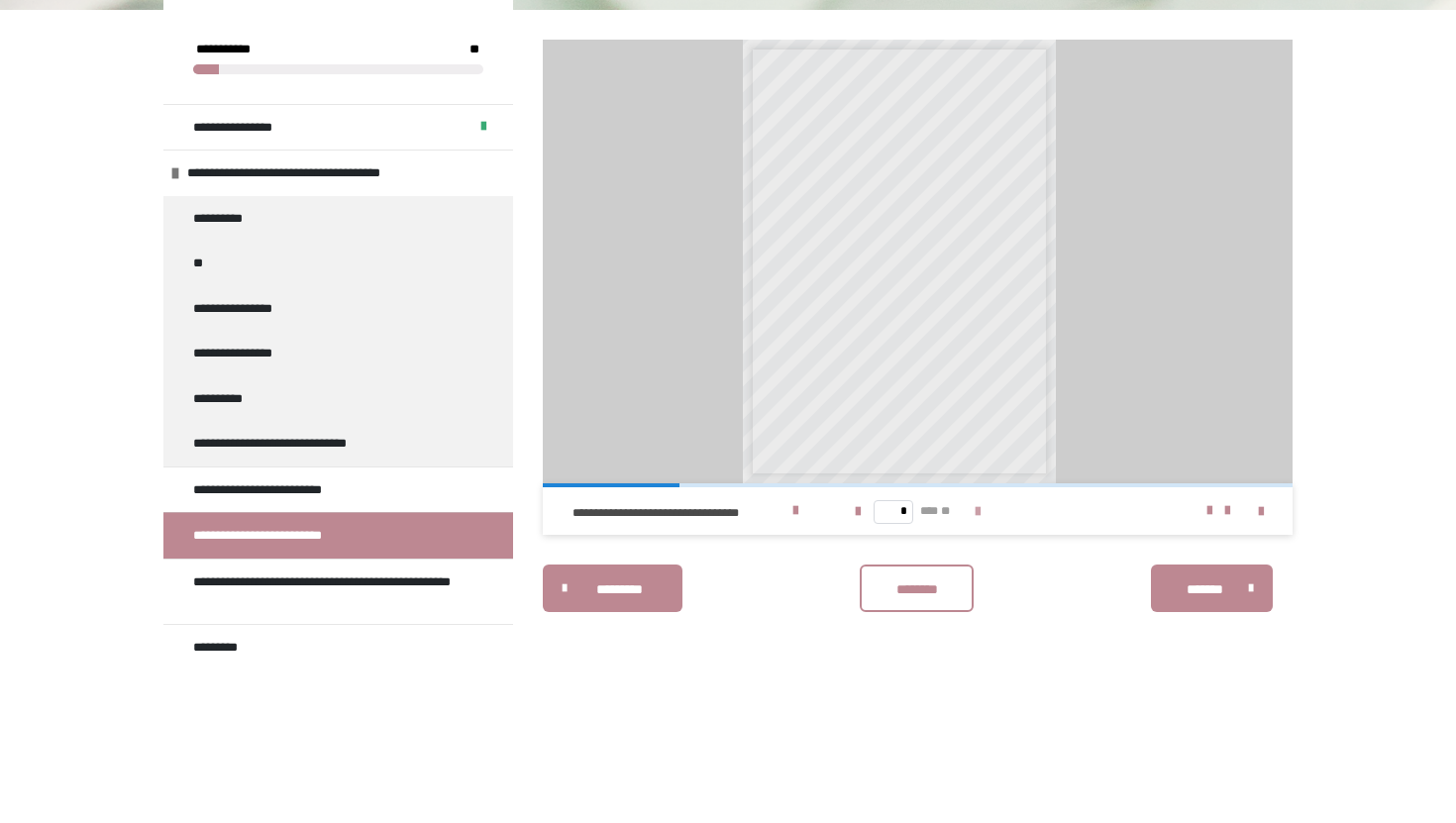 click at bounding box center [978, 512] 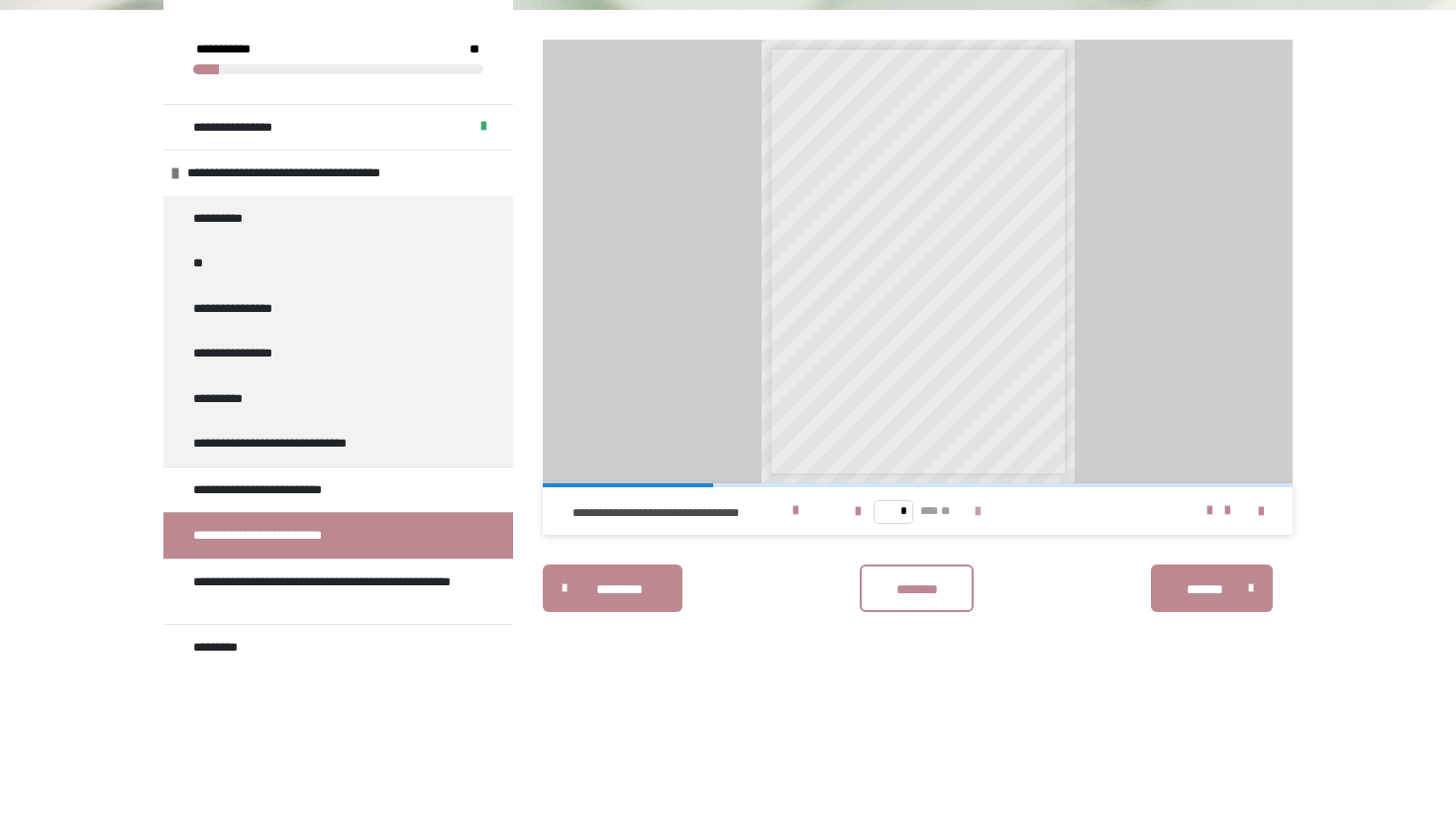 click at bounding box center (978, 512) 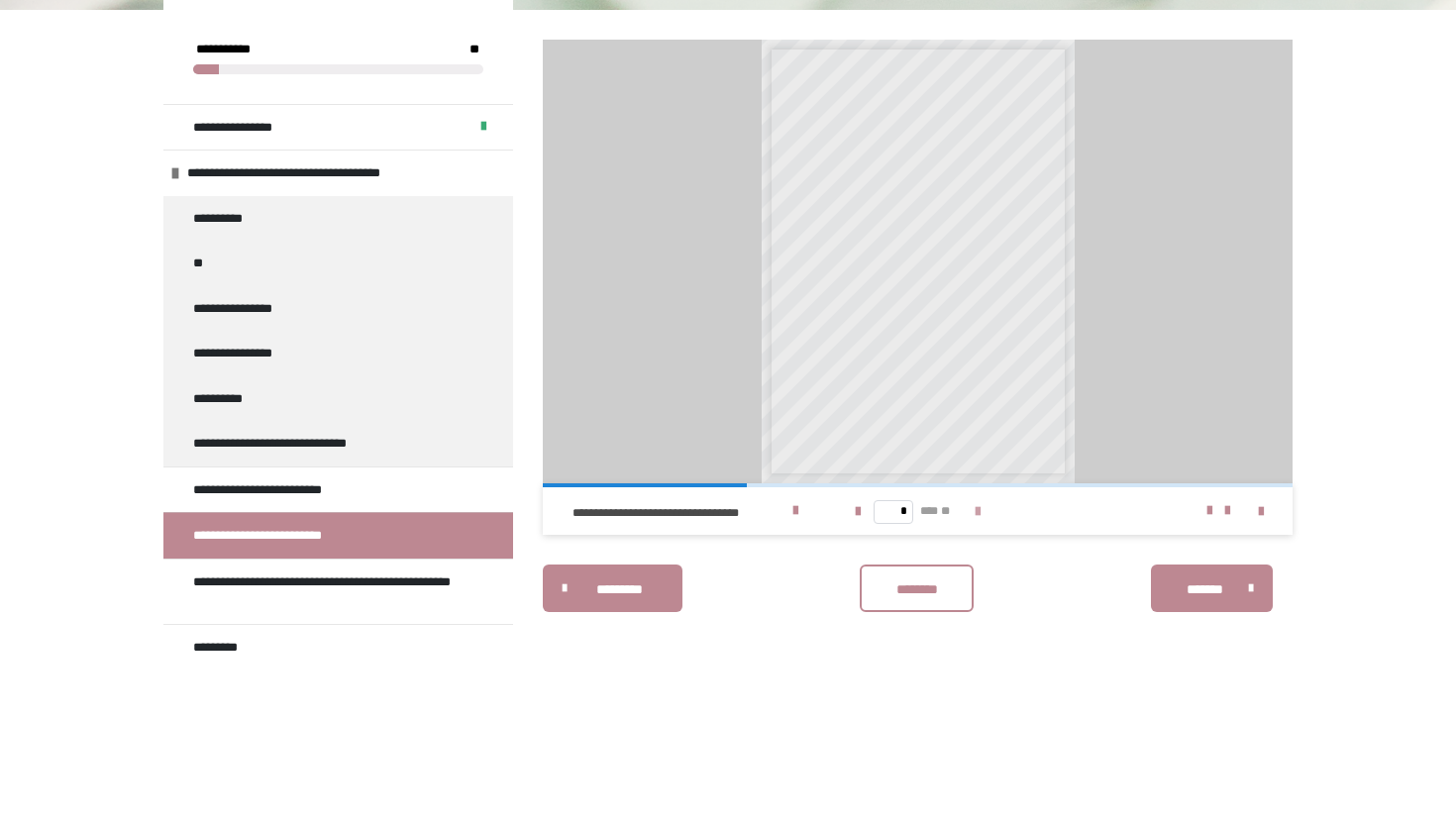 click at bounding box center [978, 512] 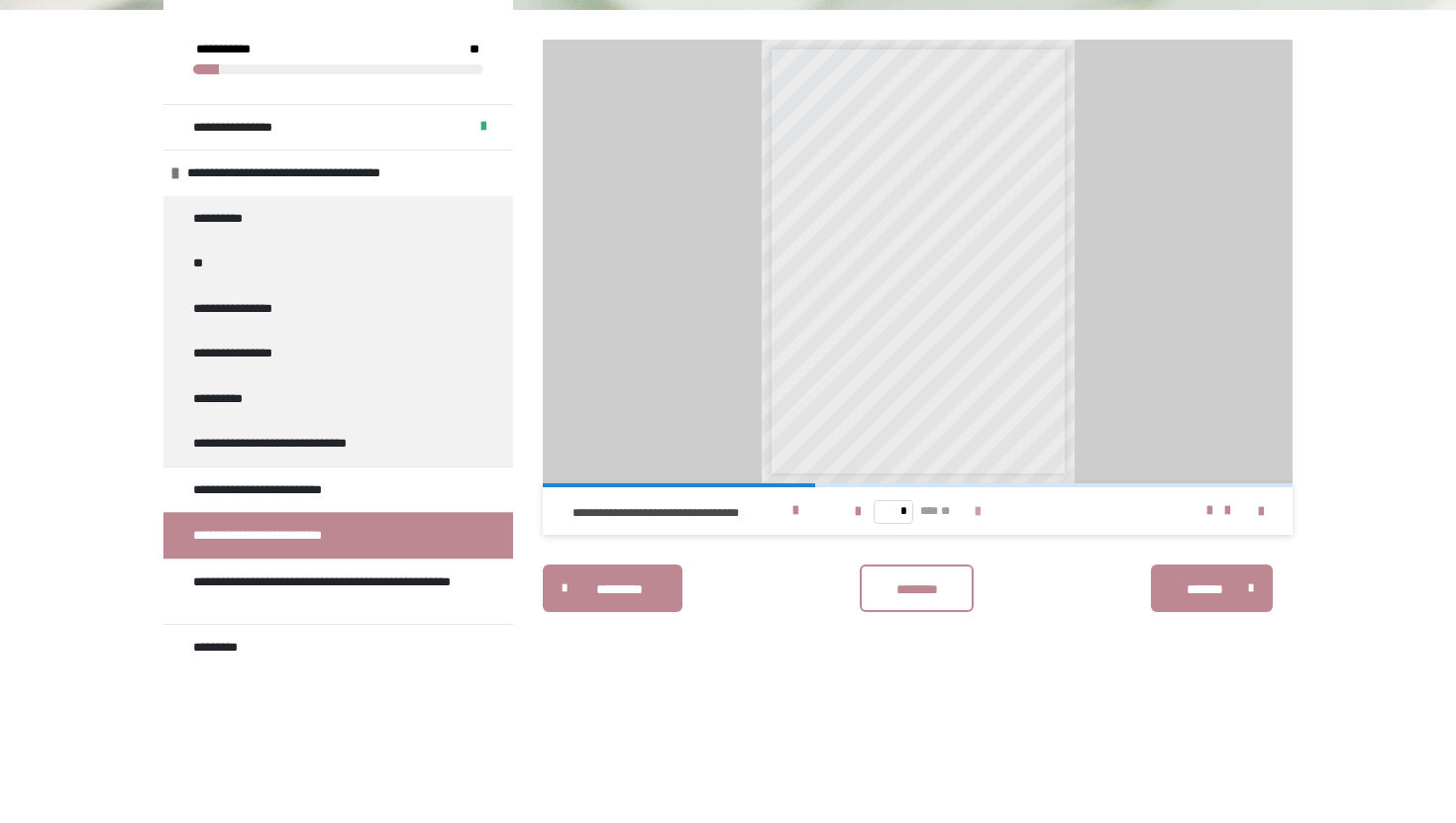 click at bounding box center (978, 512) 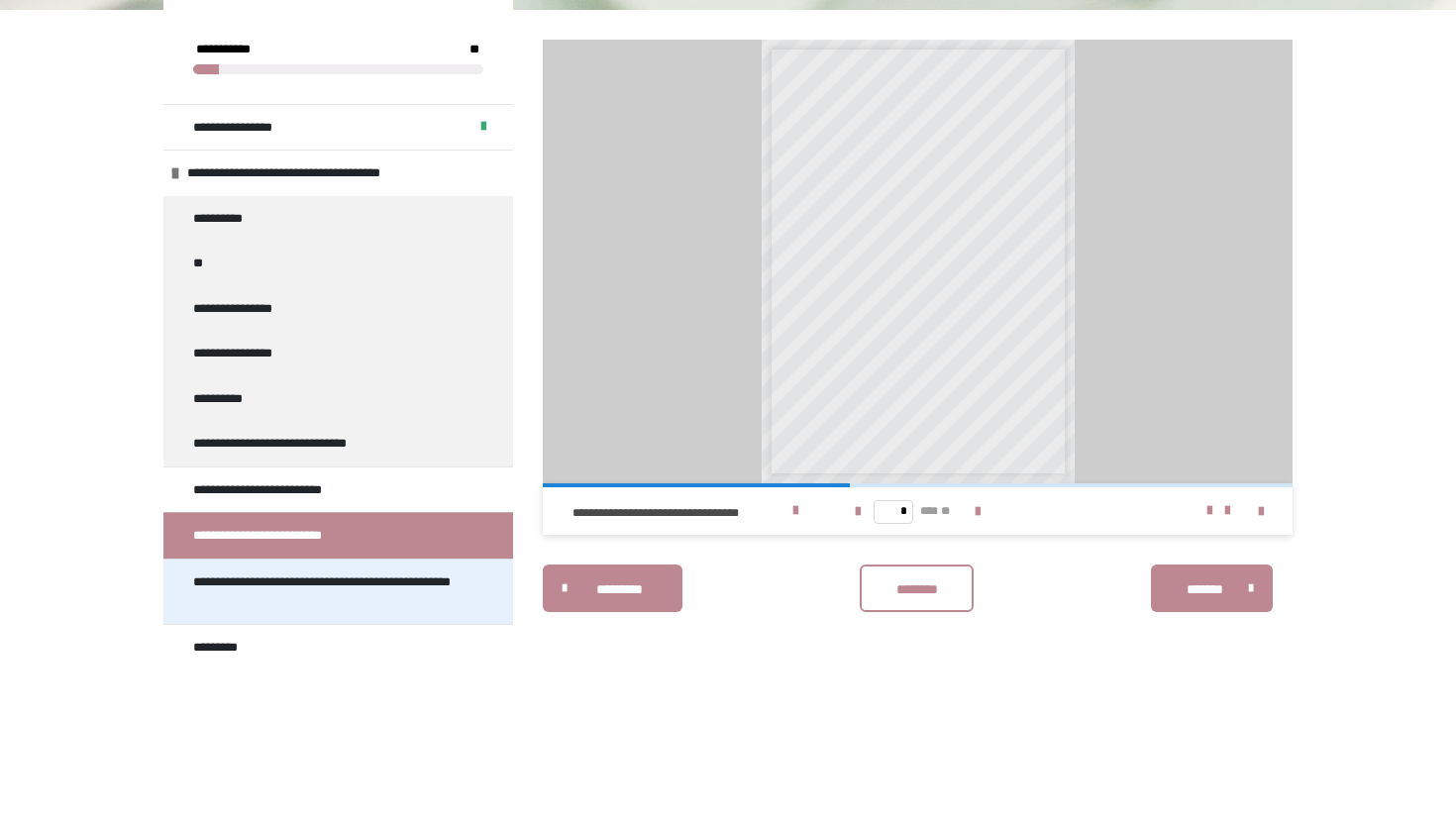 click on "**********" at bounding box center [330, 591] 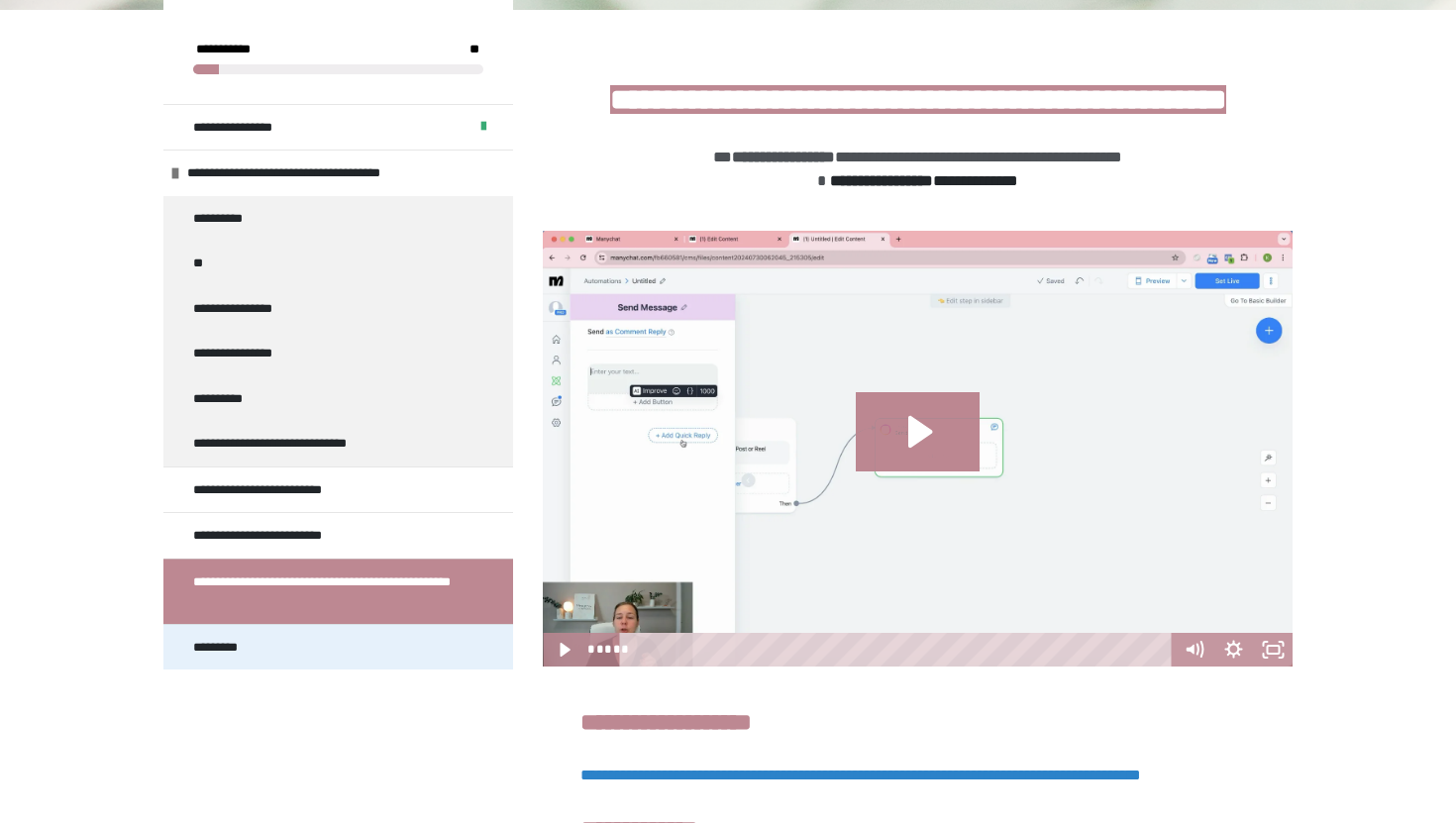 click on "*********" at bounding box center [338, 647] 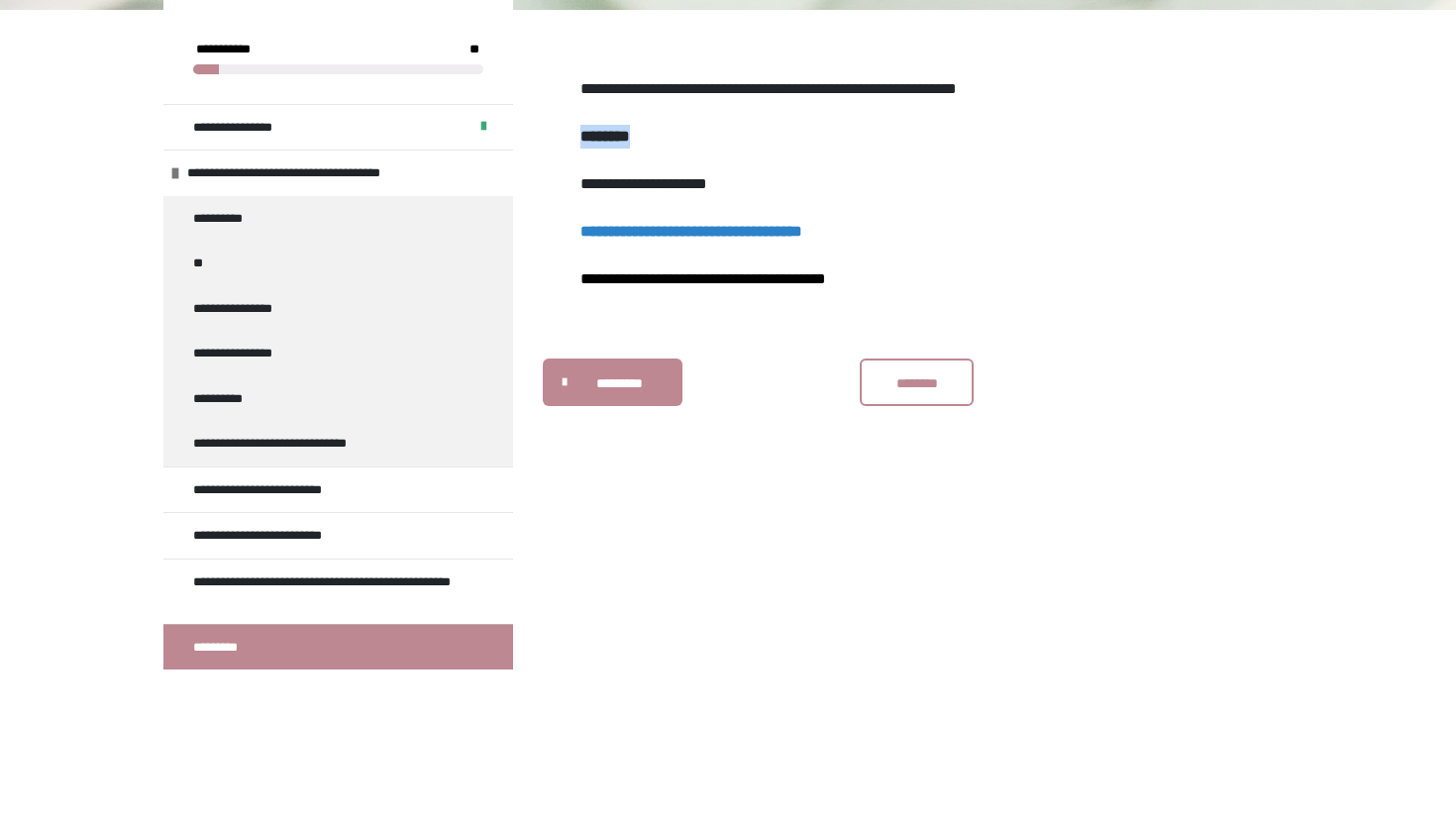 drag, startPoint x: 666, startPoint y: 133, endPoint x: 584, endPoint y: 141, distance: 82.38932 